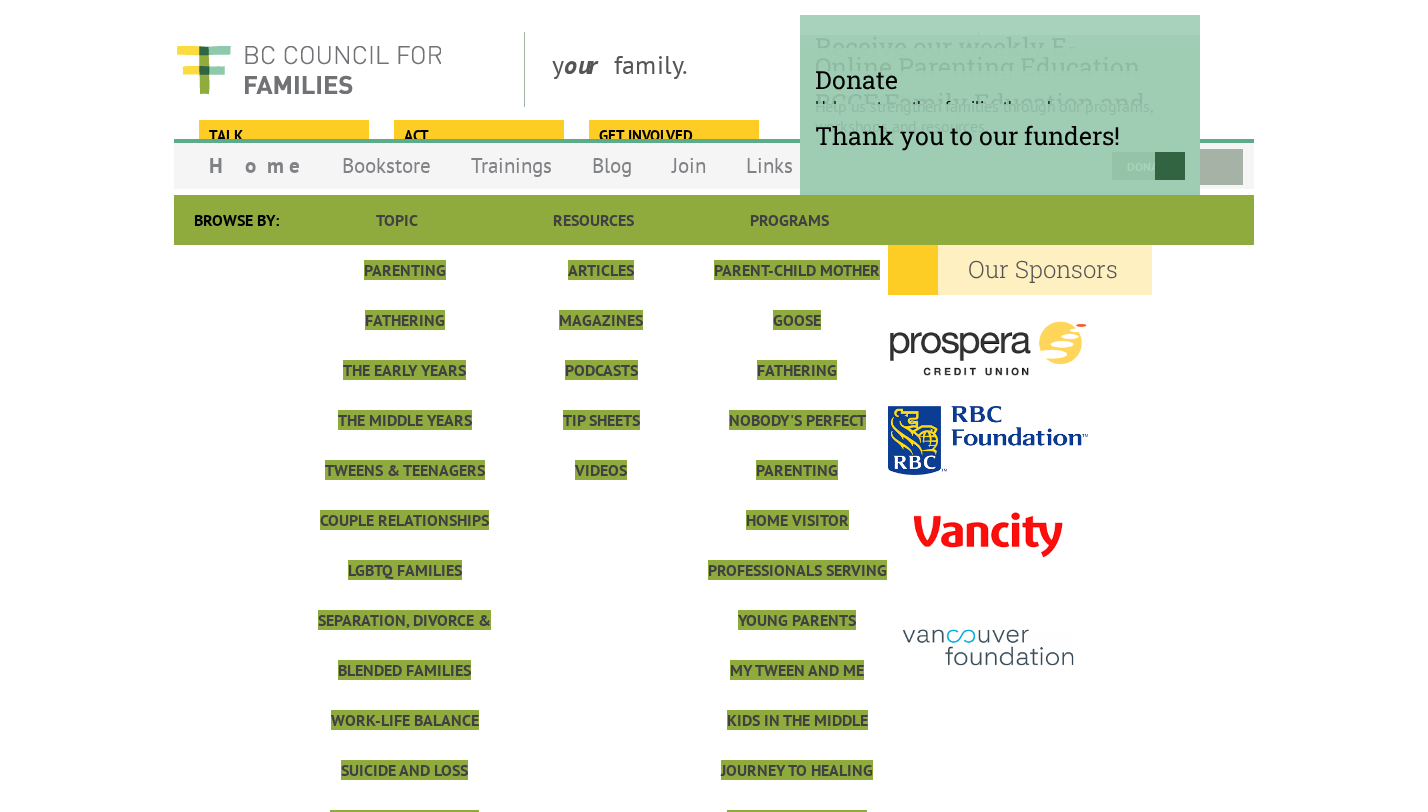 scroll, scrollTop: 0, scrollLeft: 0, axis: both 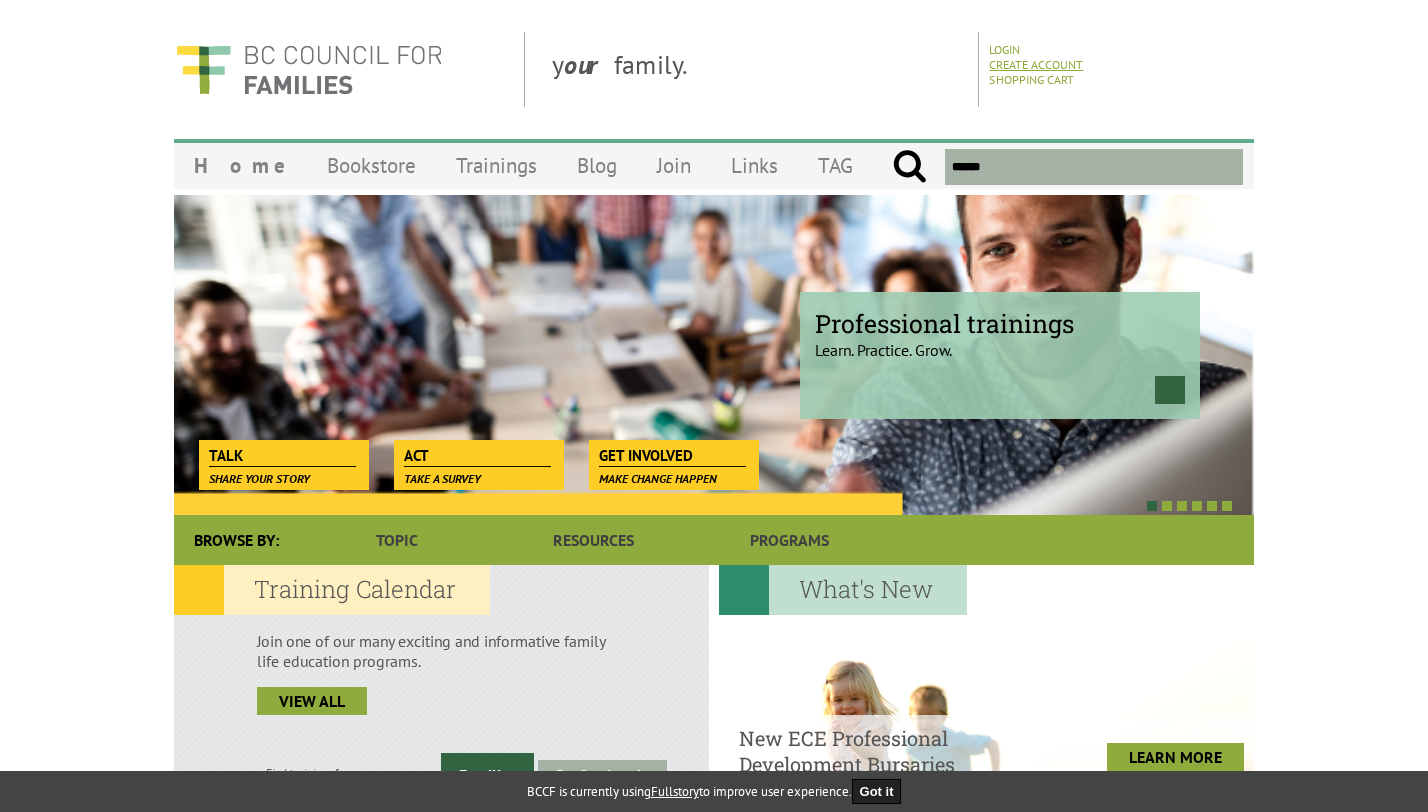 click on "Create Account" at bounding box center (1036, 64) 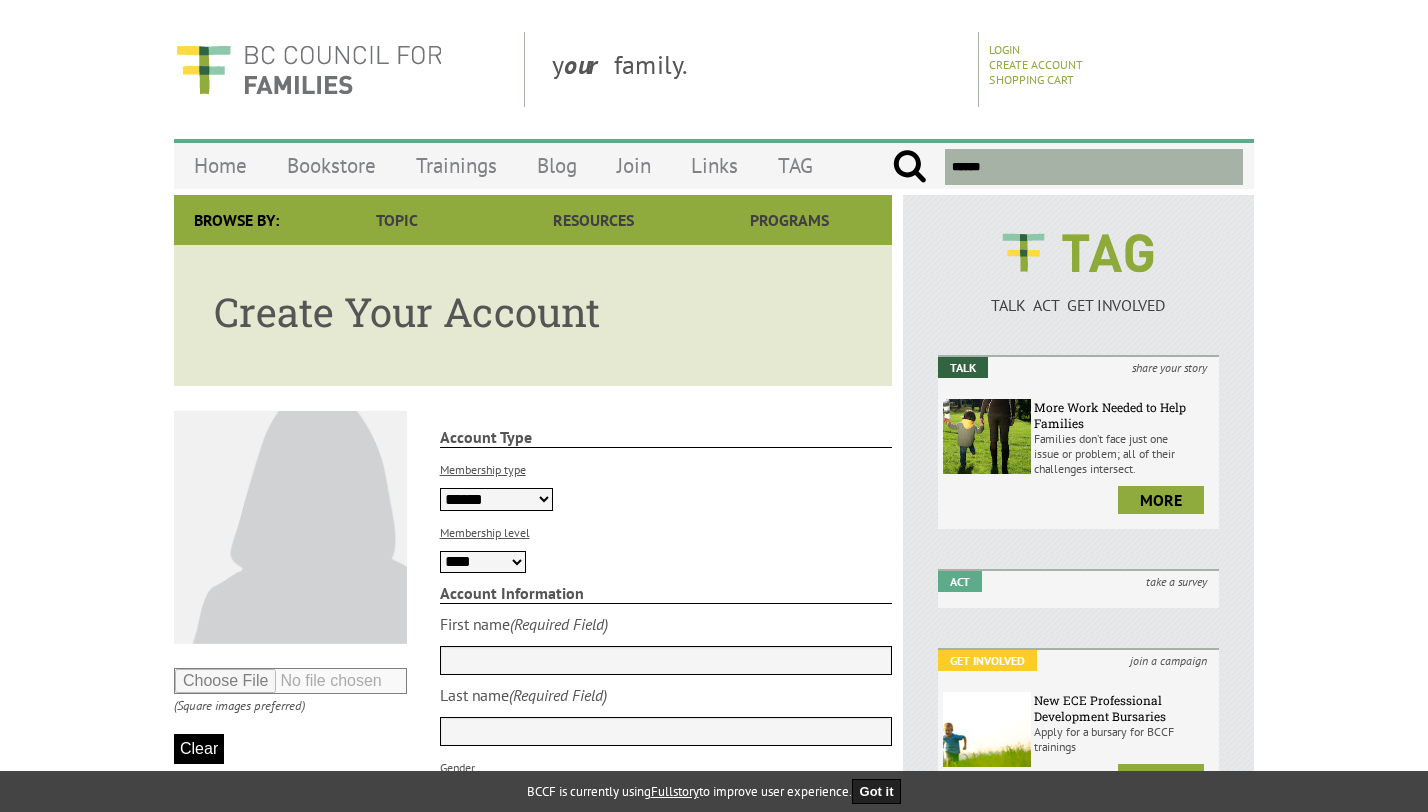 scroll, scrollTop: 0, scrollLeft: 0, axis: both 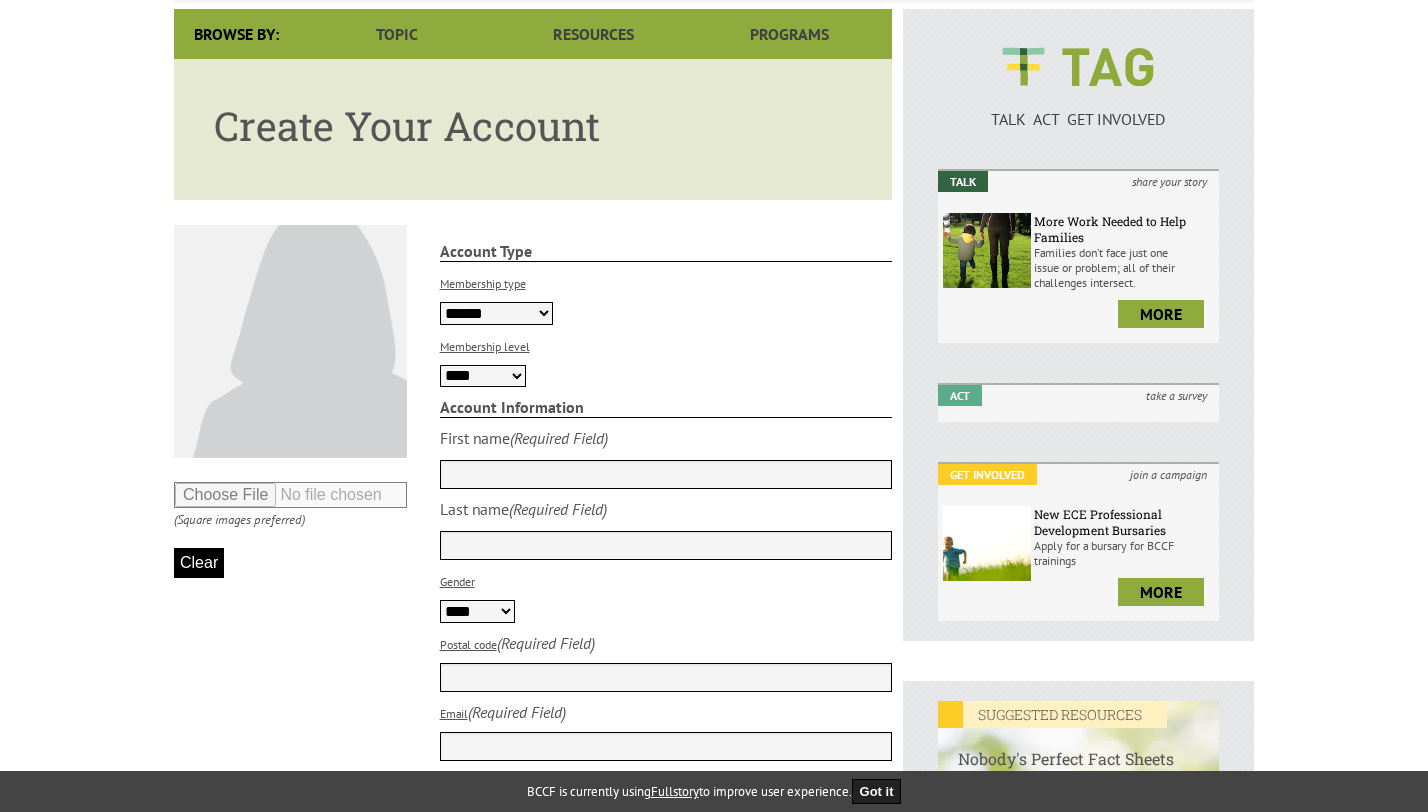 click on "**********" at bounding box center [496, 313] 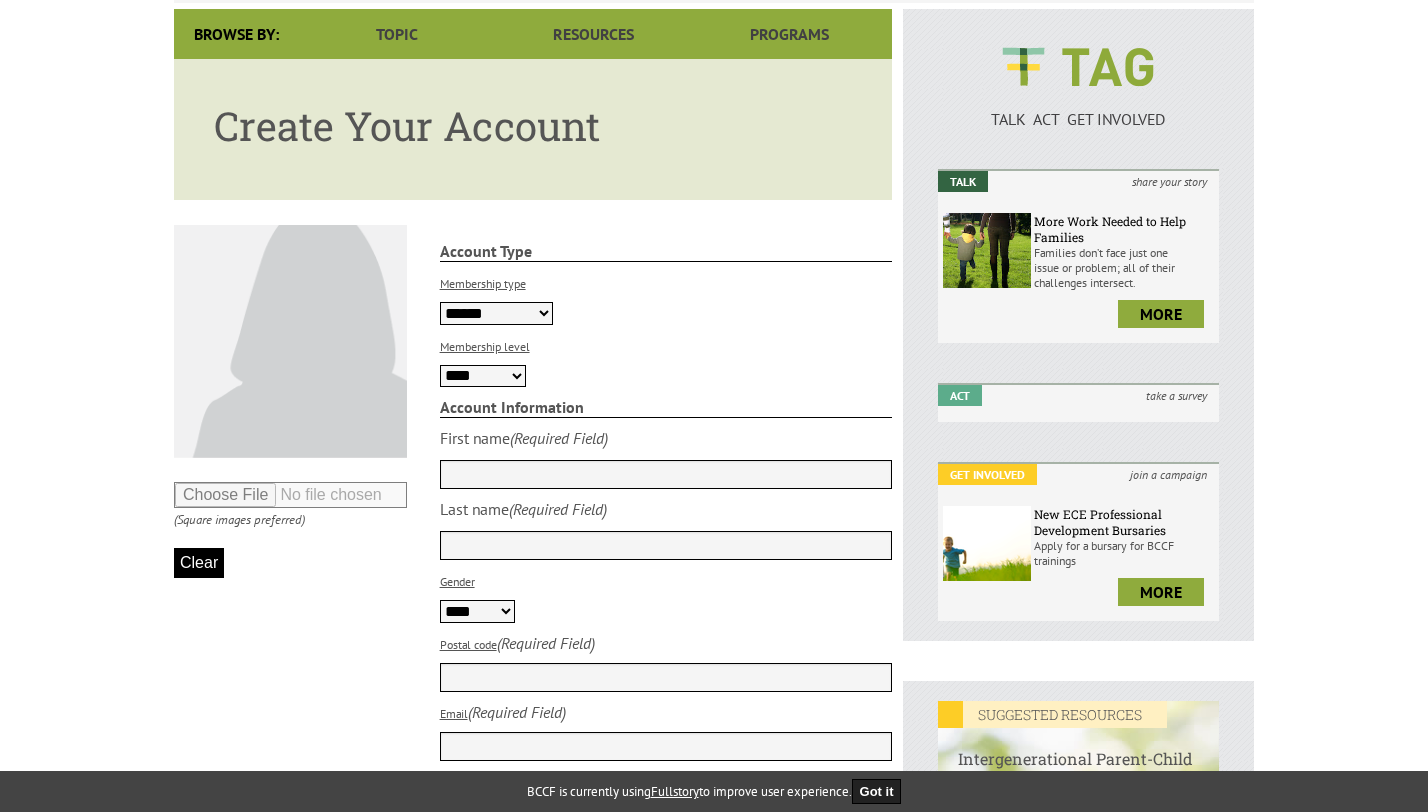 select on "**********" 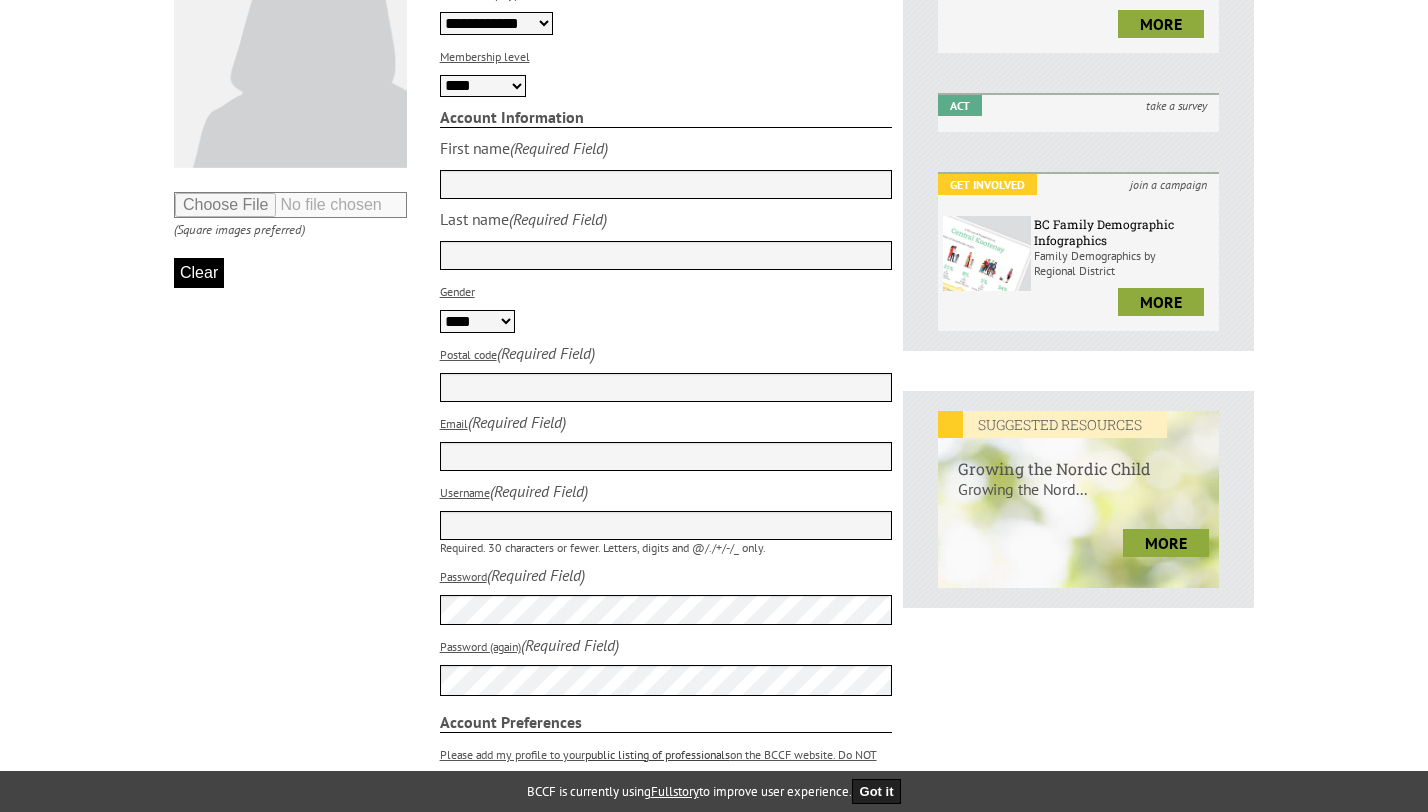 scroll, scrollTop: 486, scrollLeft: 0, axis: vertical 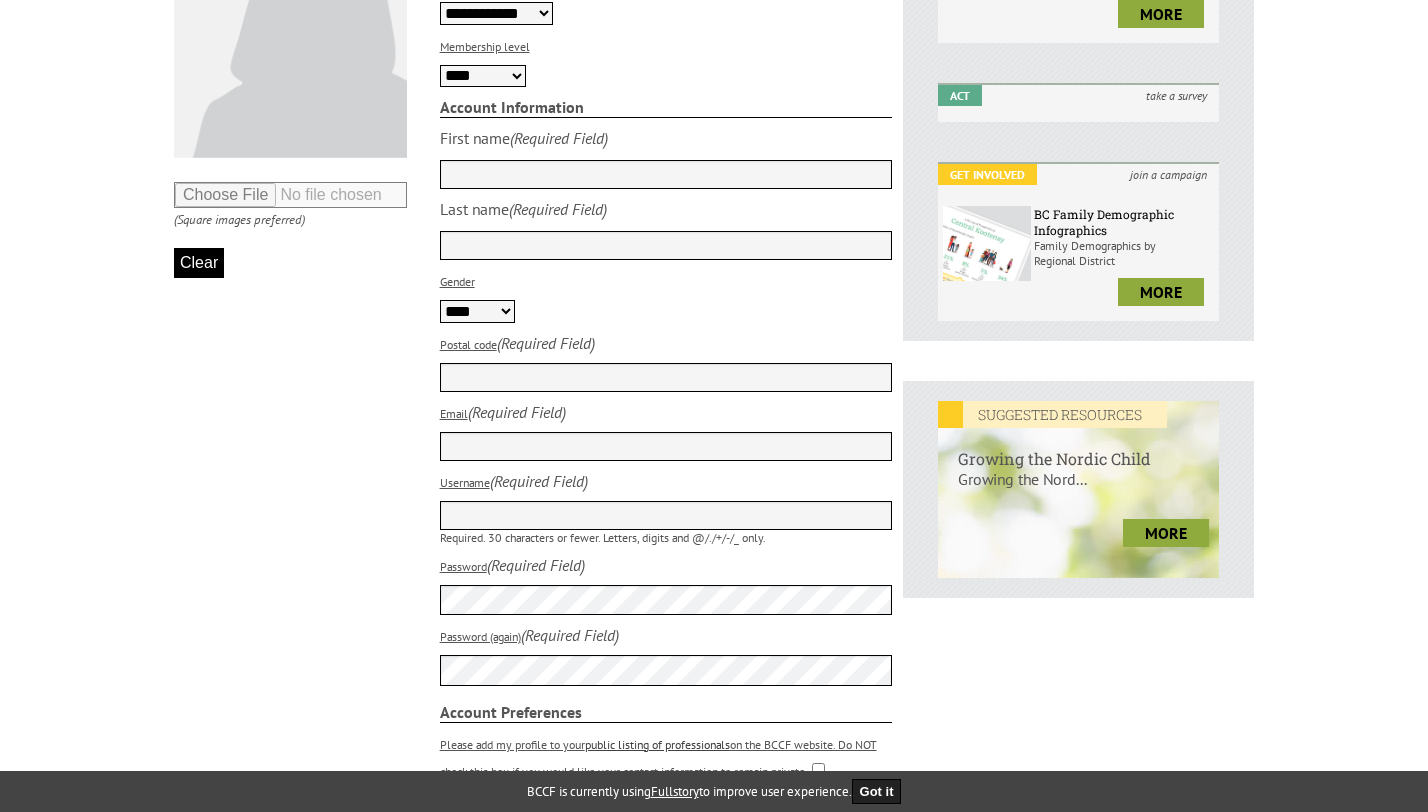 click at bounding box center [666, 174] 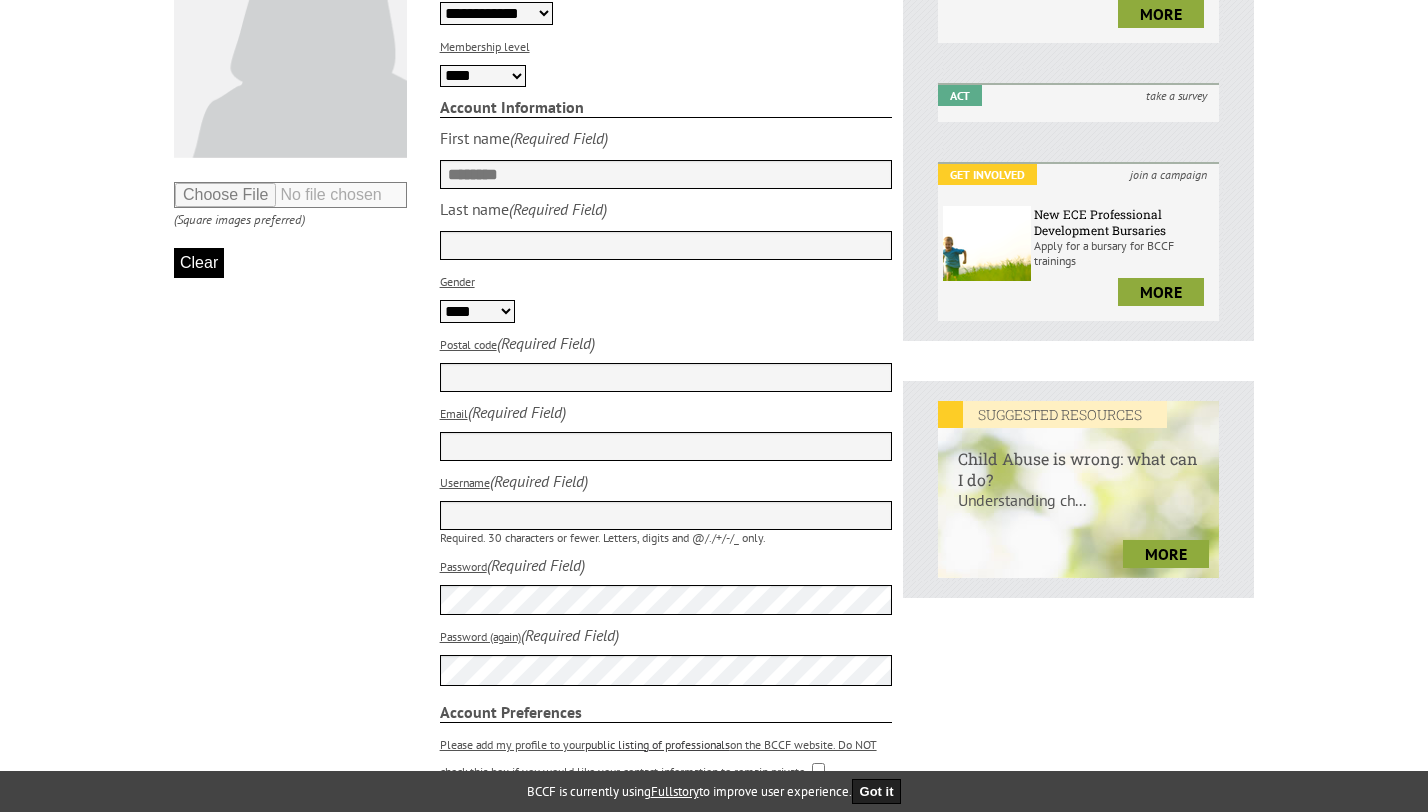 type on "********" 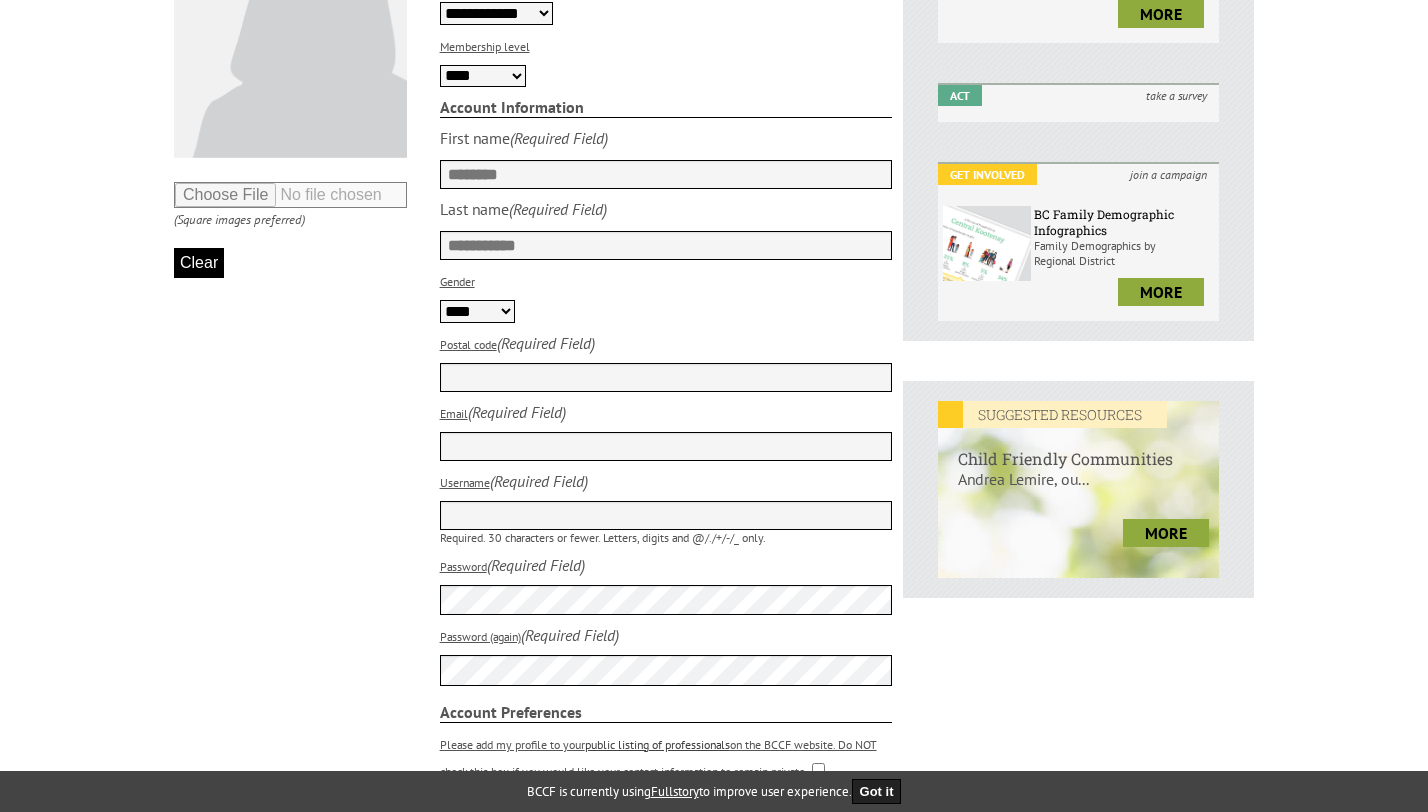 type on "**********" 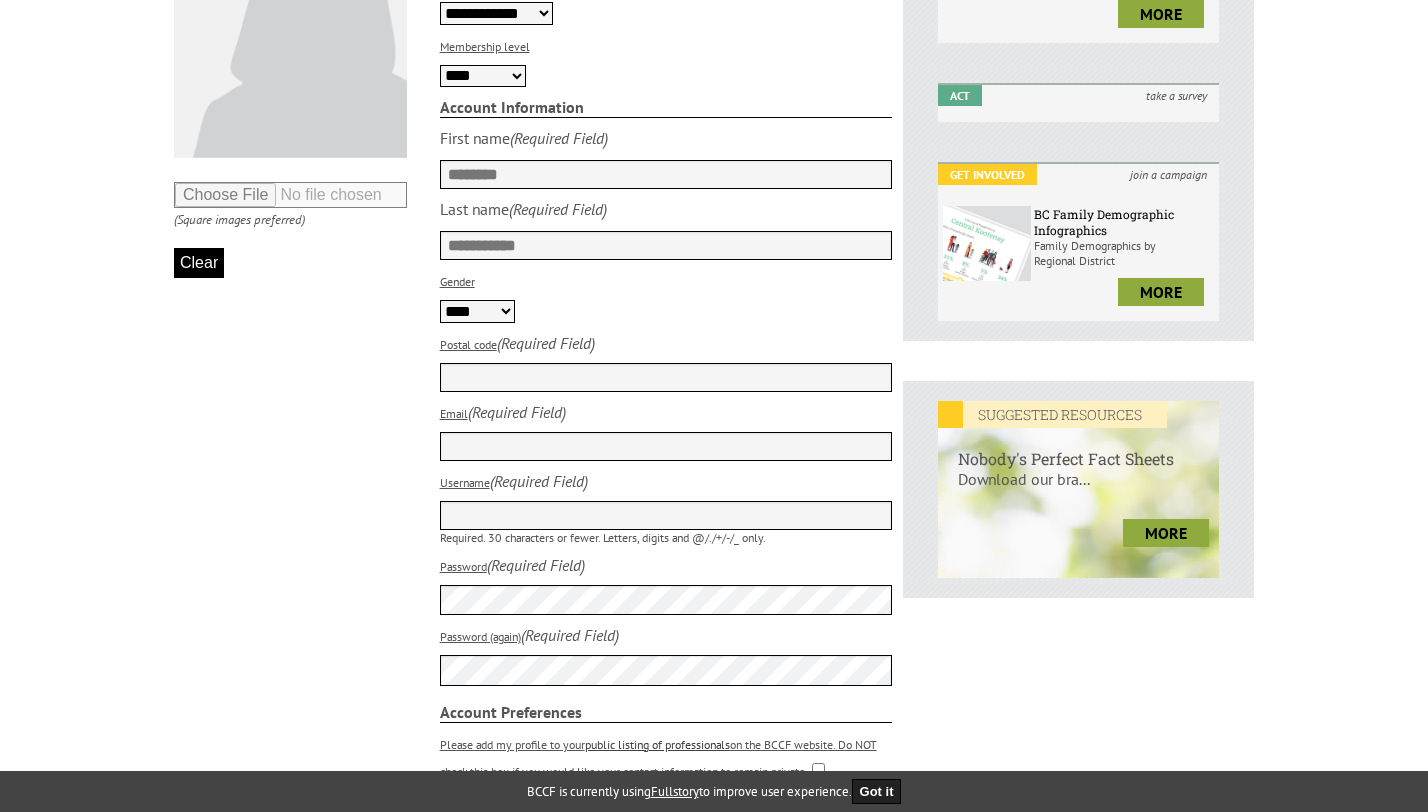 select on "******" 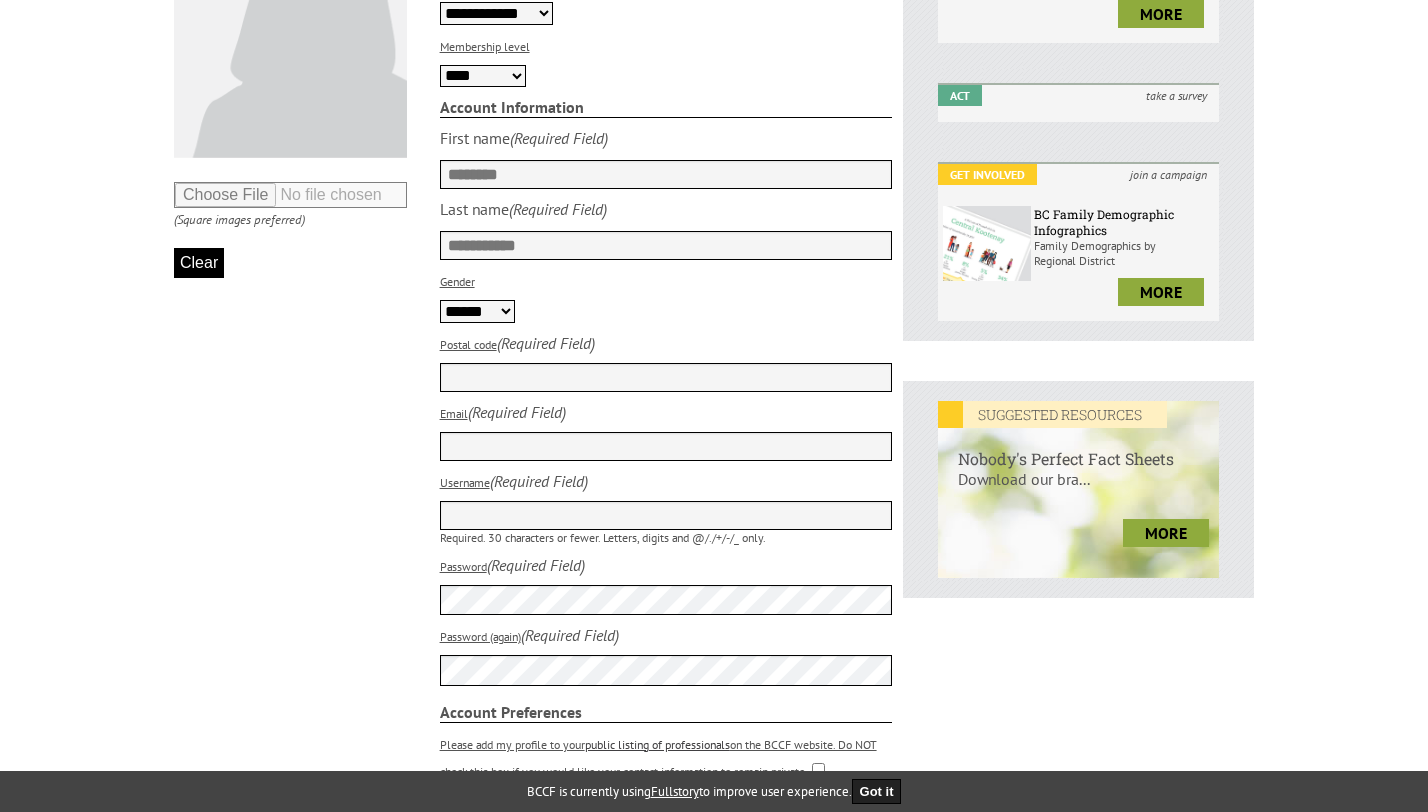 click on "Postal code" at bounding box center [666, 377] 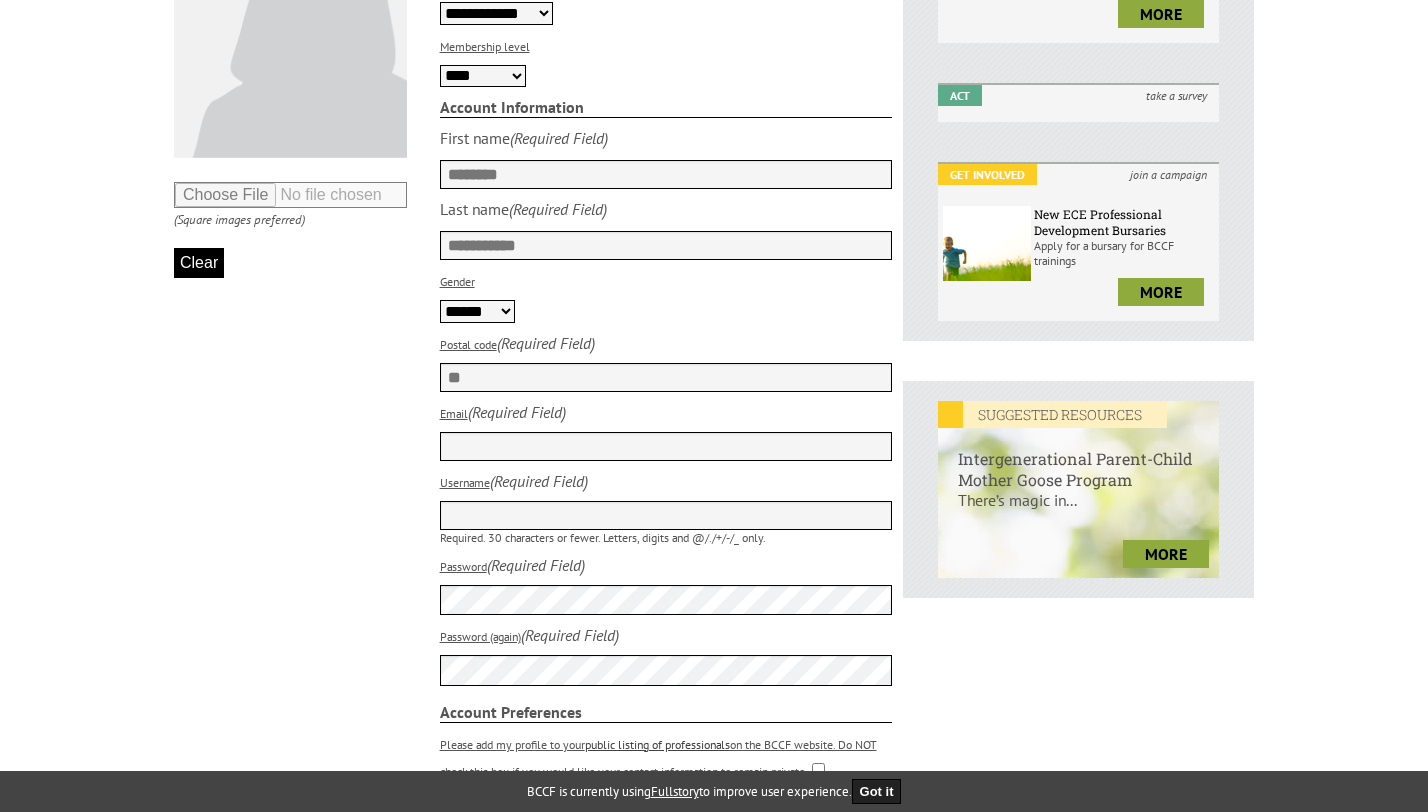 type on "*" 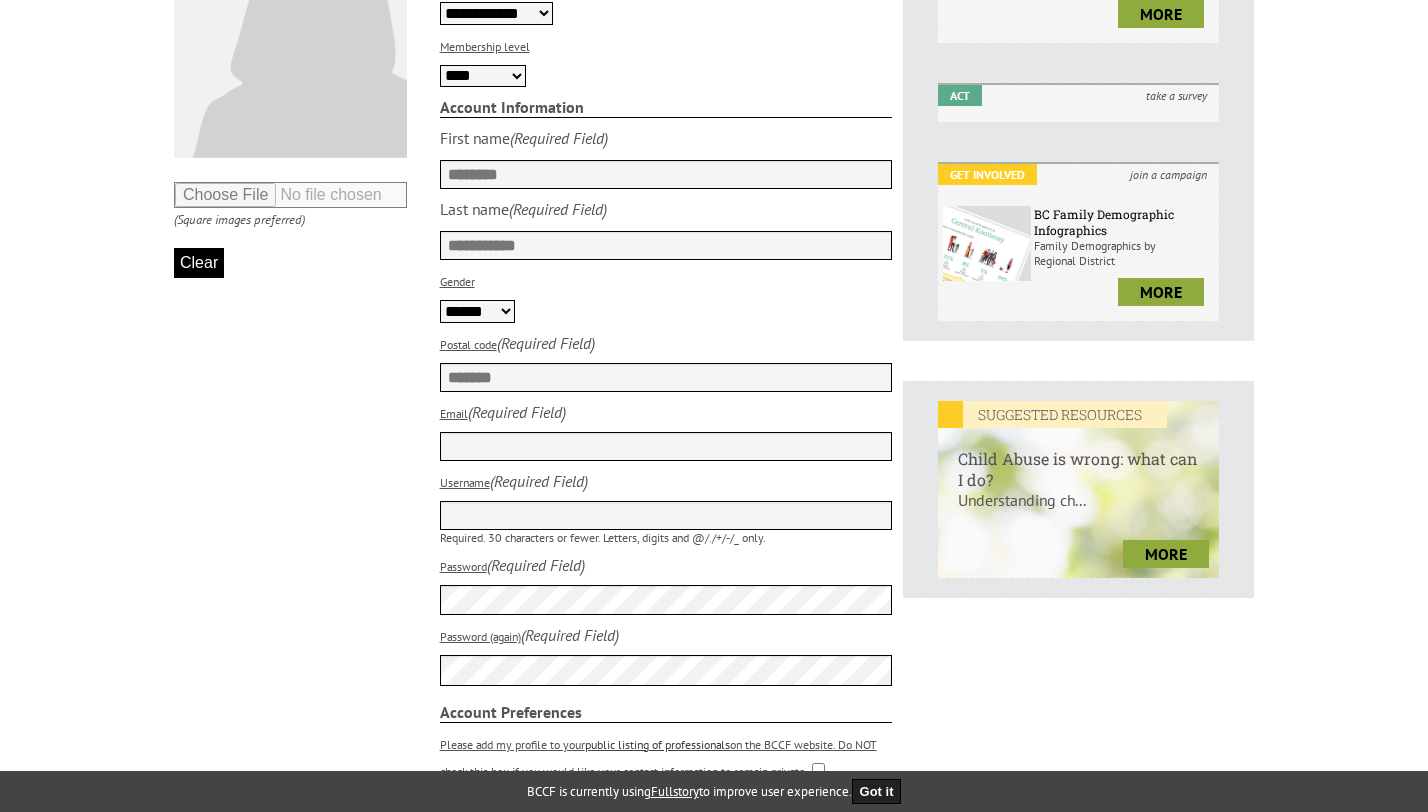 type on "*******" 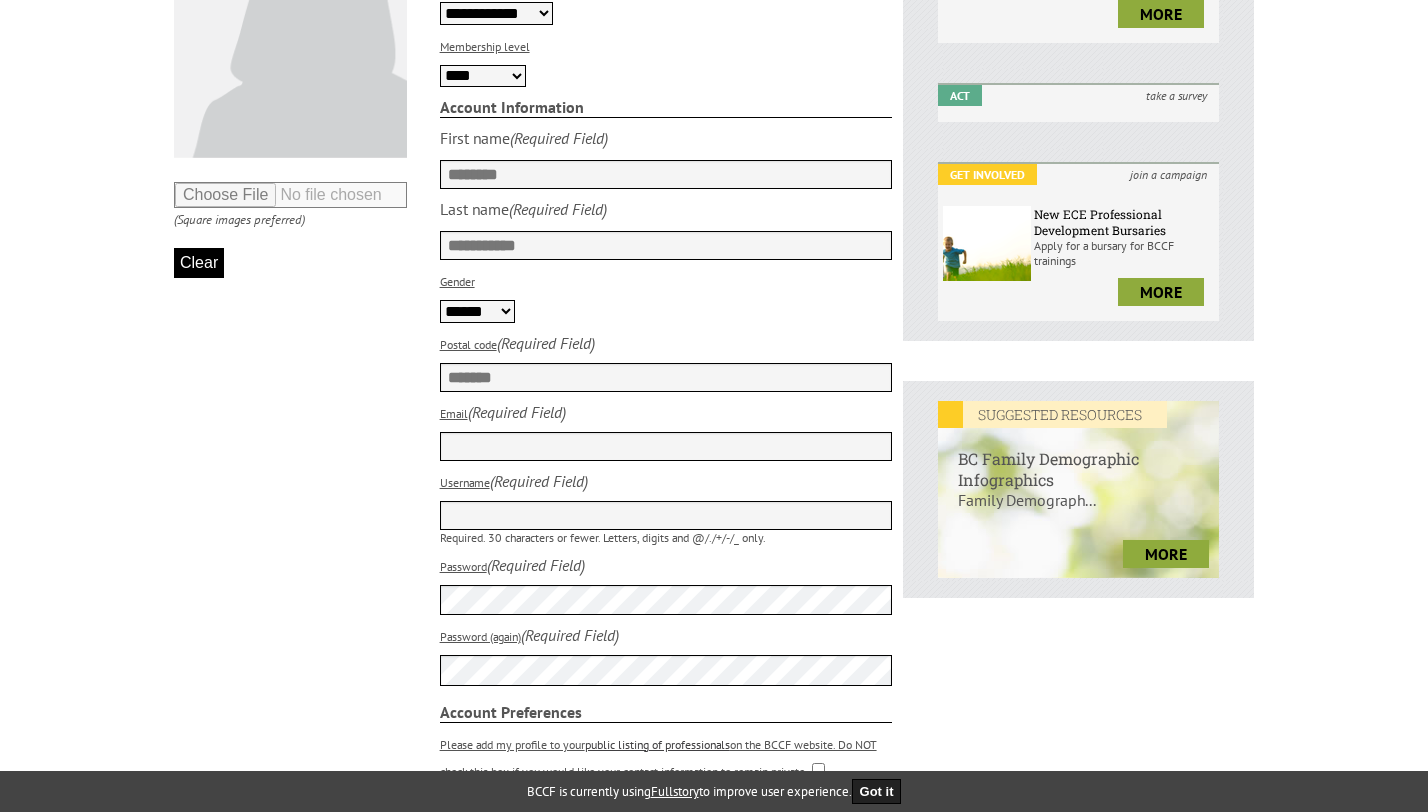 click on "Email" at bounding box center [666, 446] 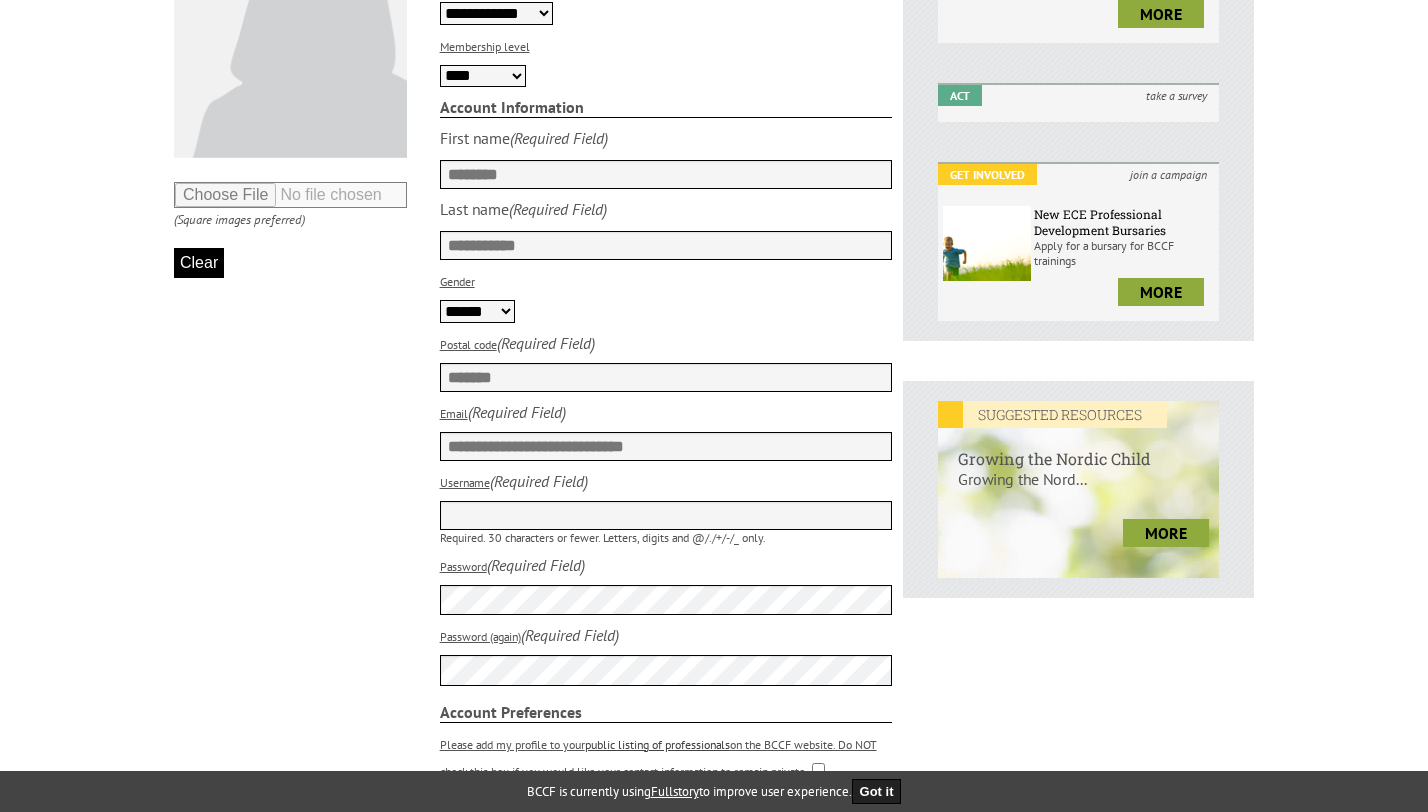 click on "**********" at bounding box center [666, 446] 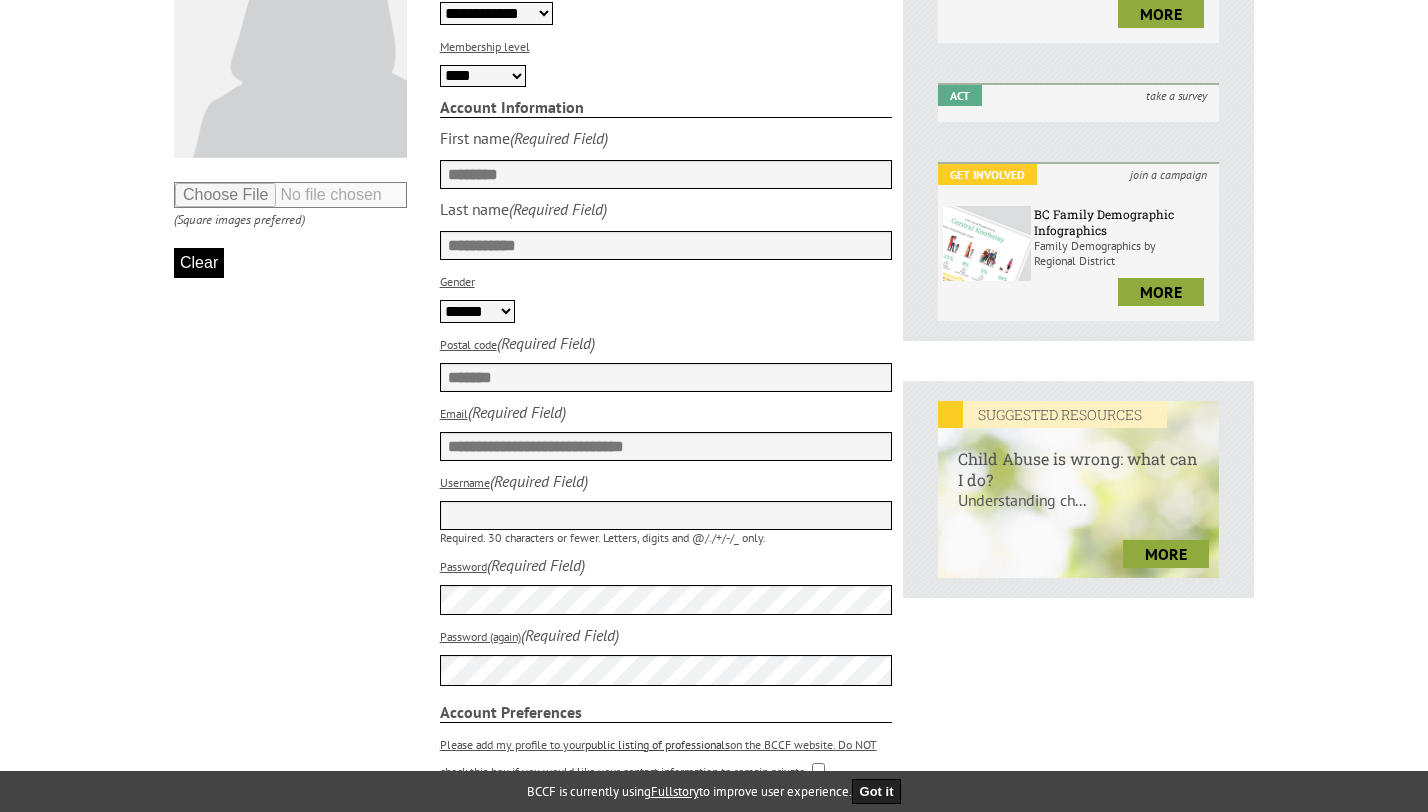 type on "**********" 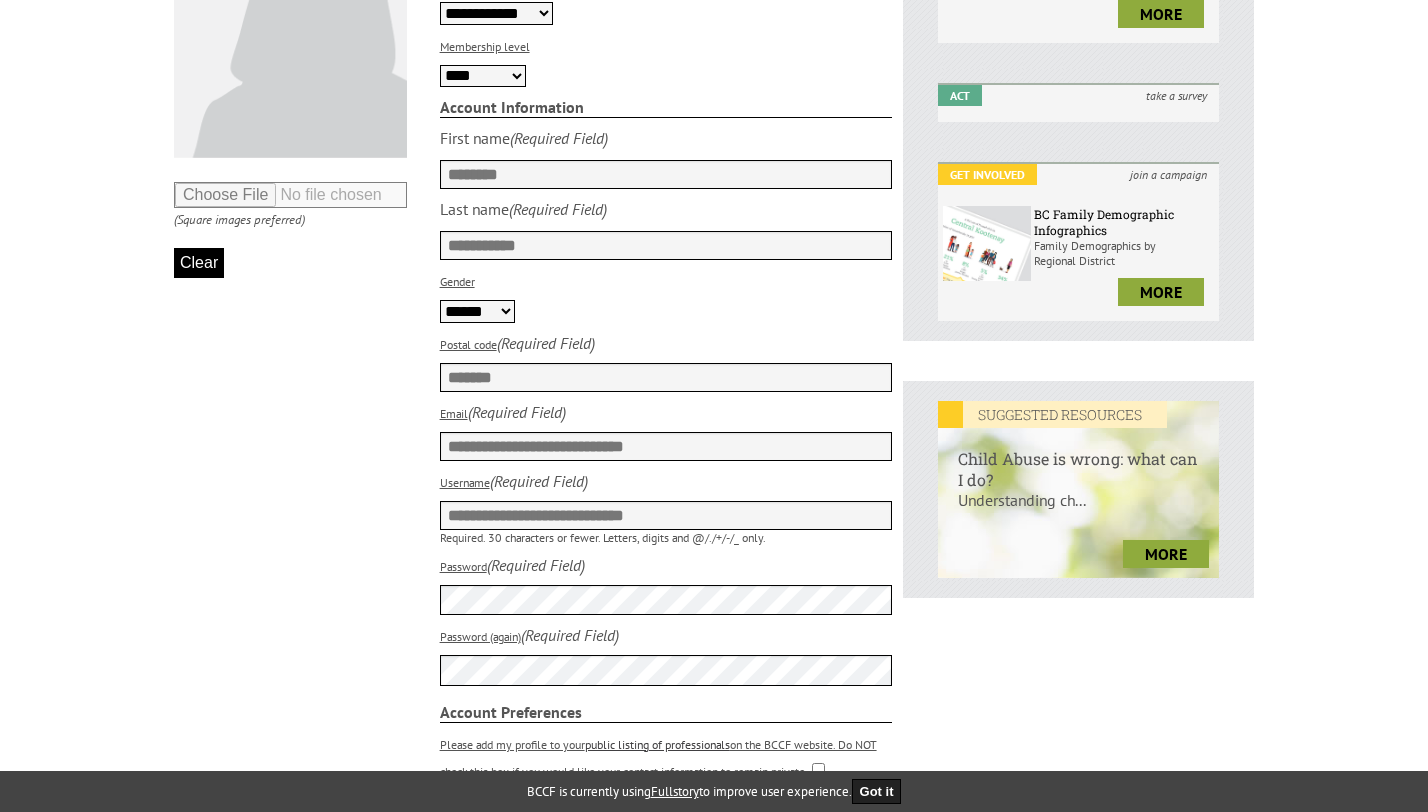 click on "**********" at bounding box center (666, 515) 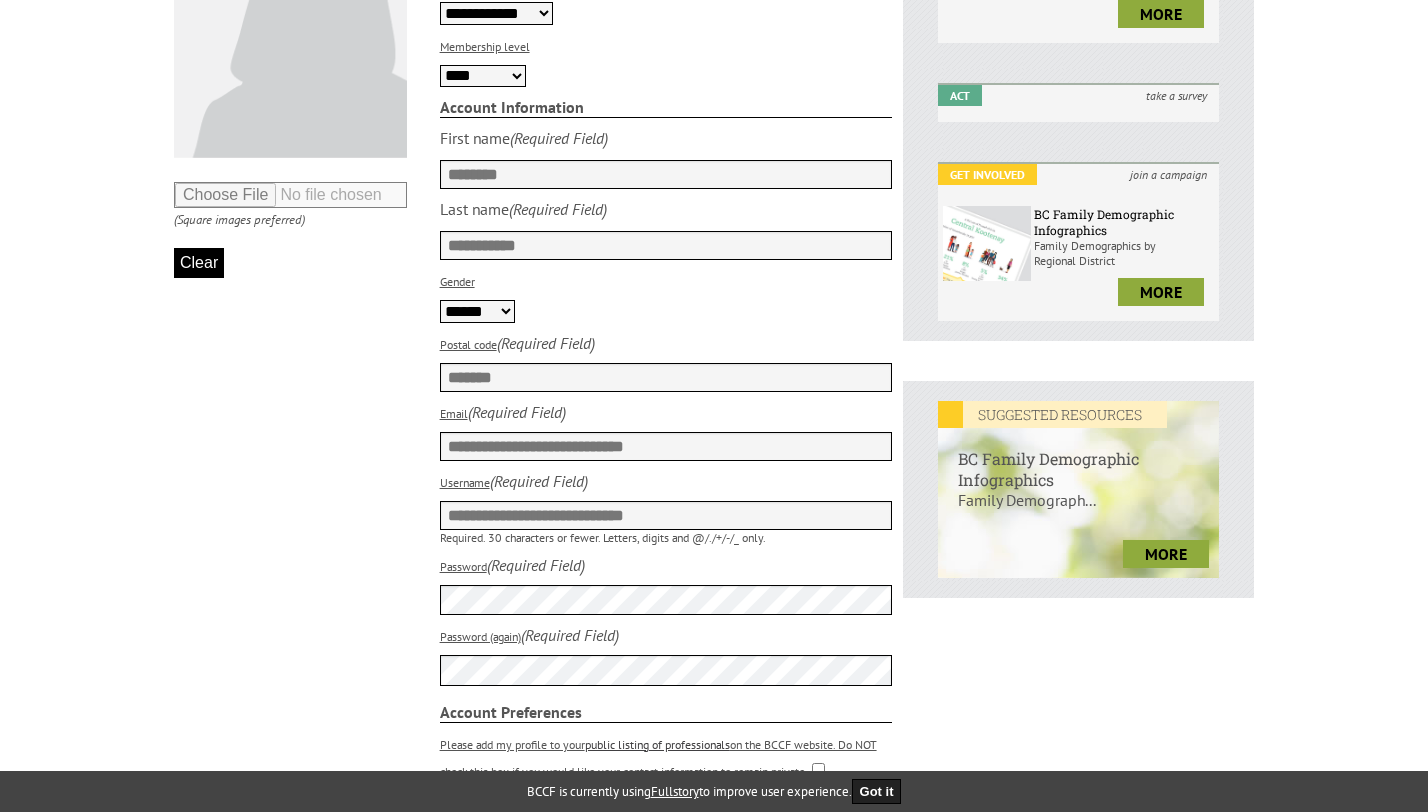 type on "**********" 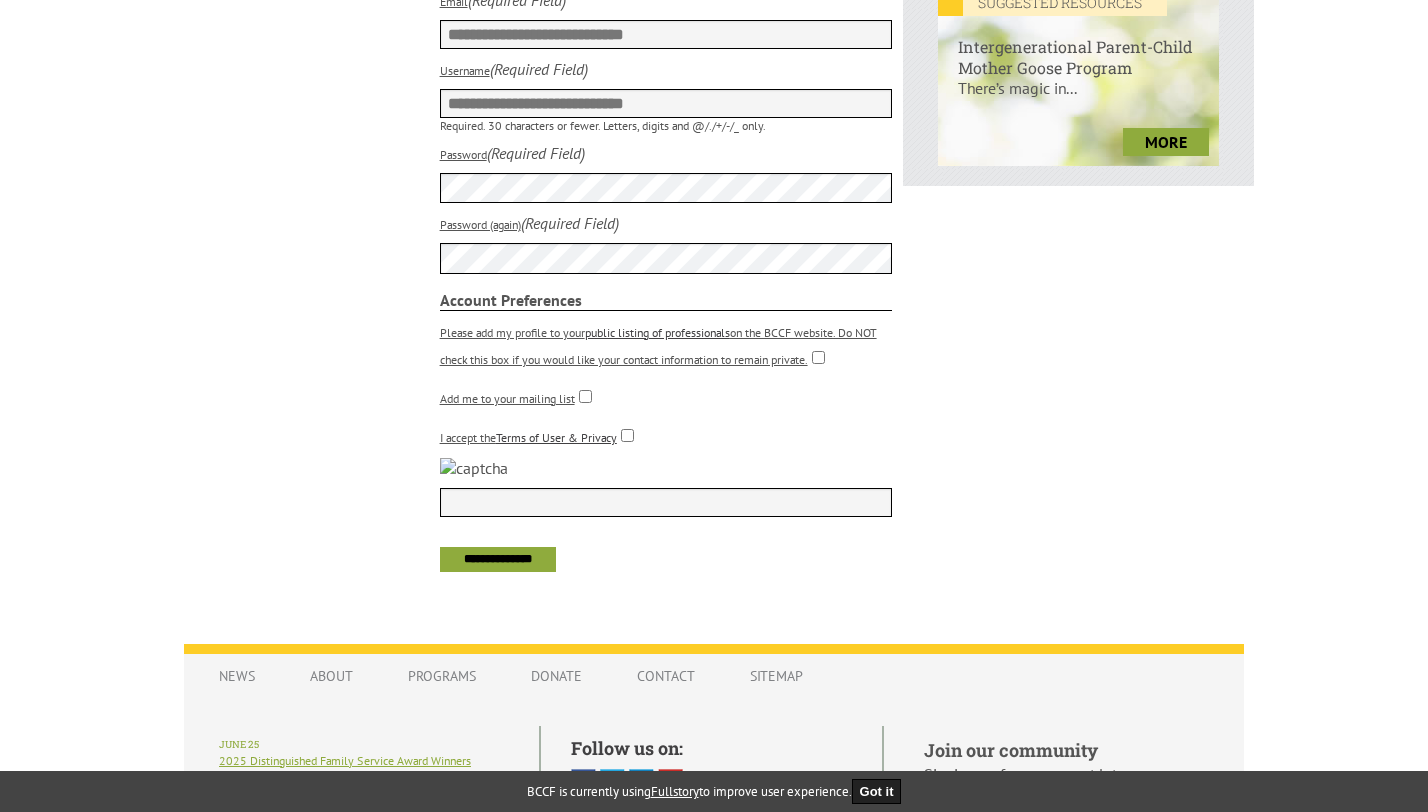 scroll, scrollTop: 929, scrollLeft: 0, axis: vertical 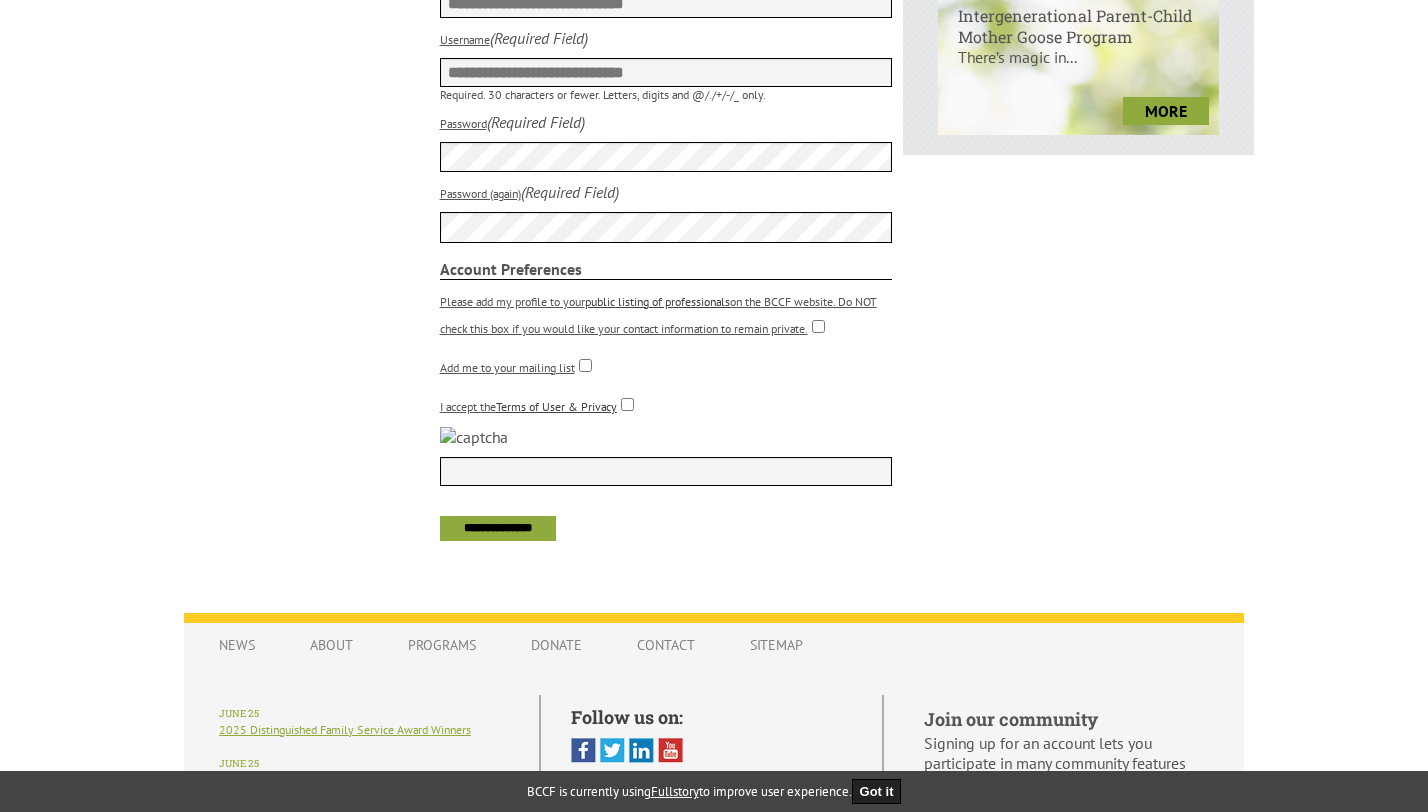 click at bounding box center [666, 471] 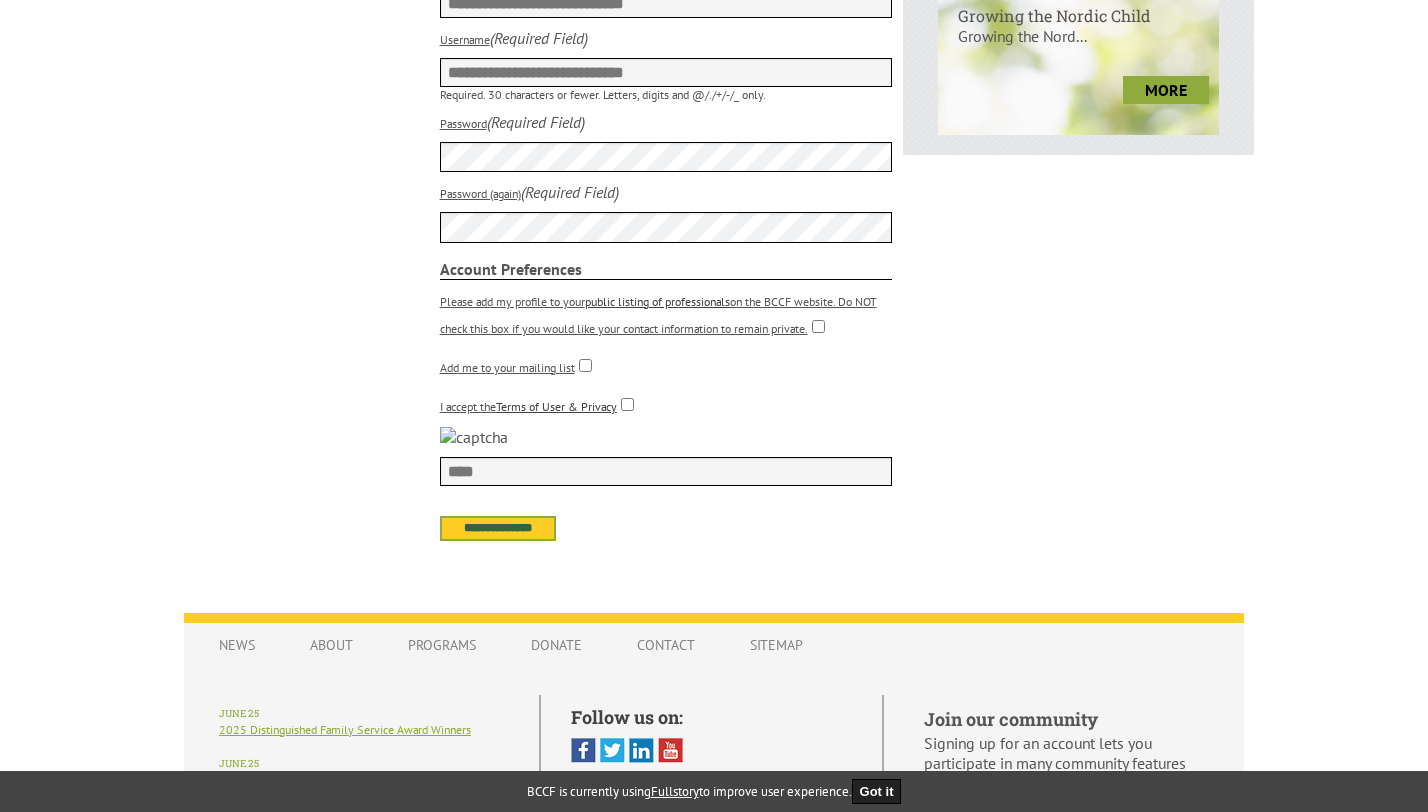 type on "****" 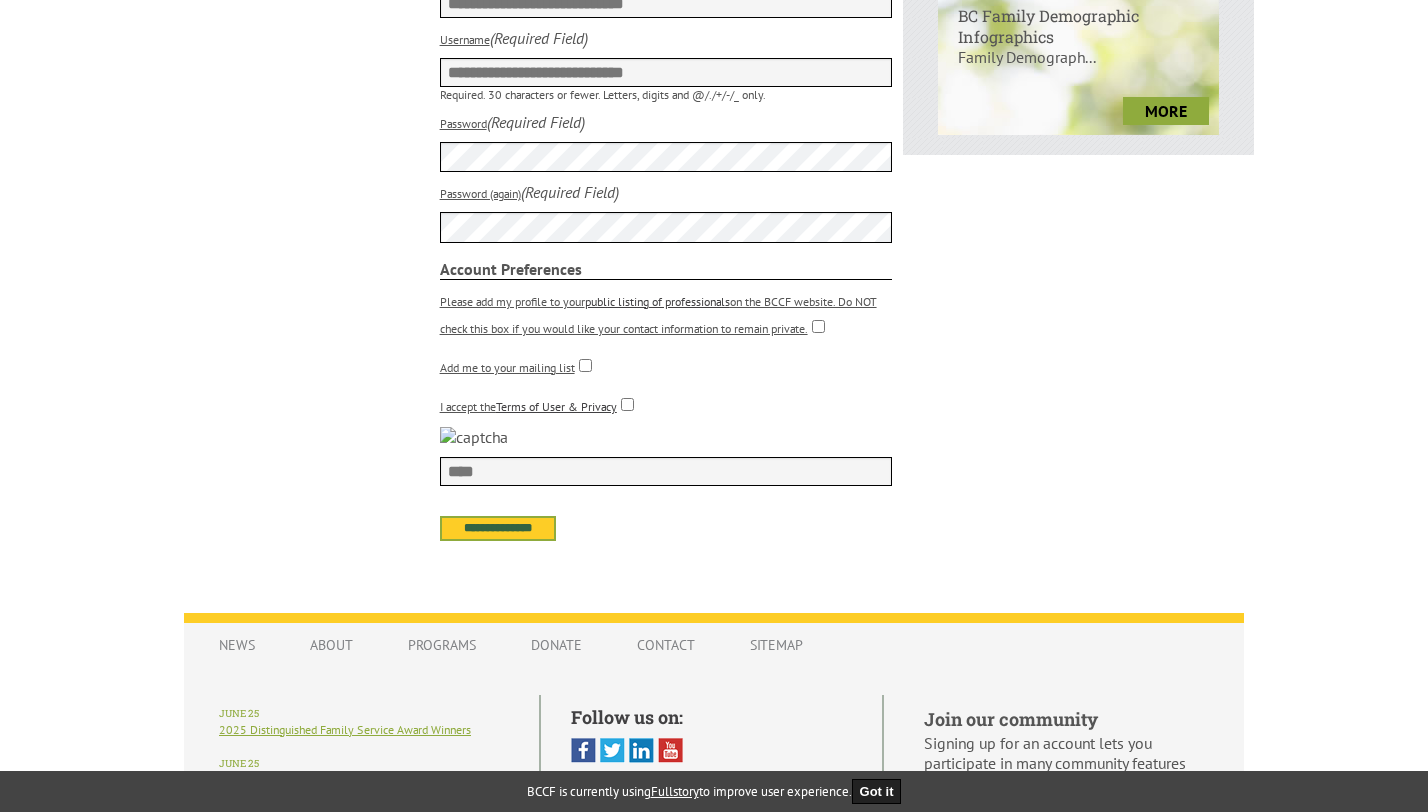 click on "**********" at bounding box center [498, 528] 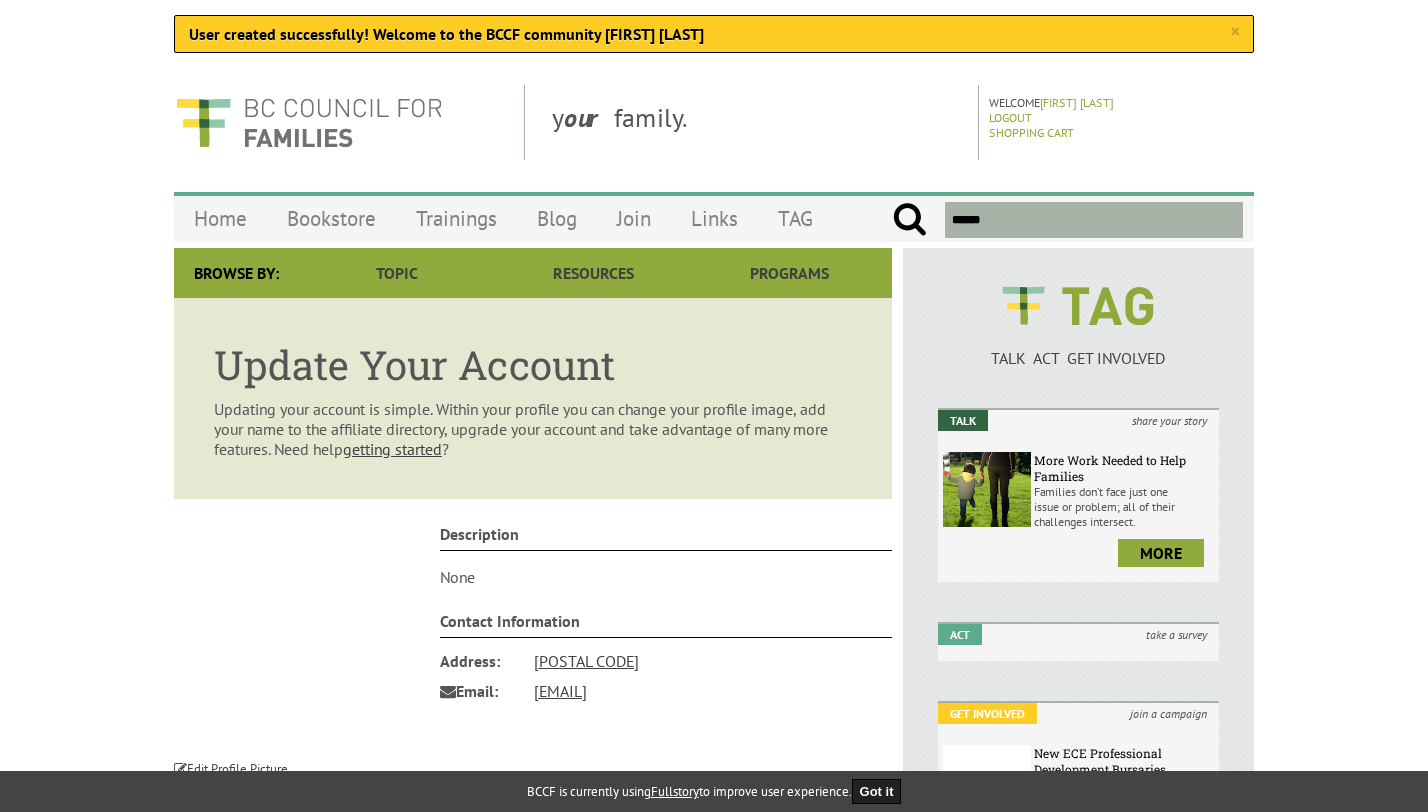 scroll, scrollTop: 0, scrollLeft: 0, axis: both 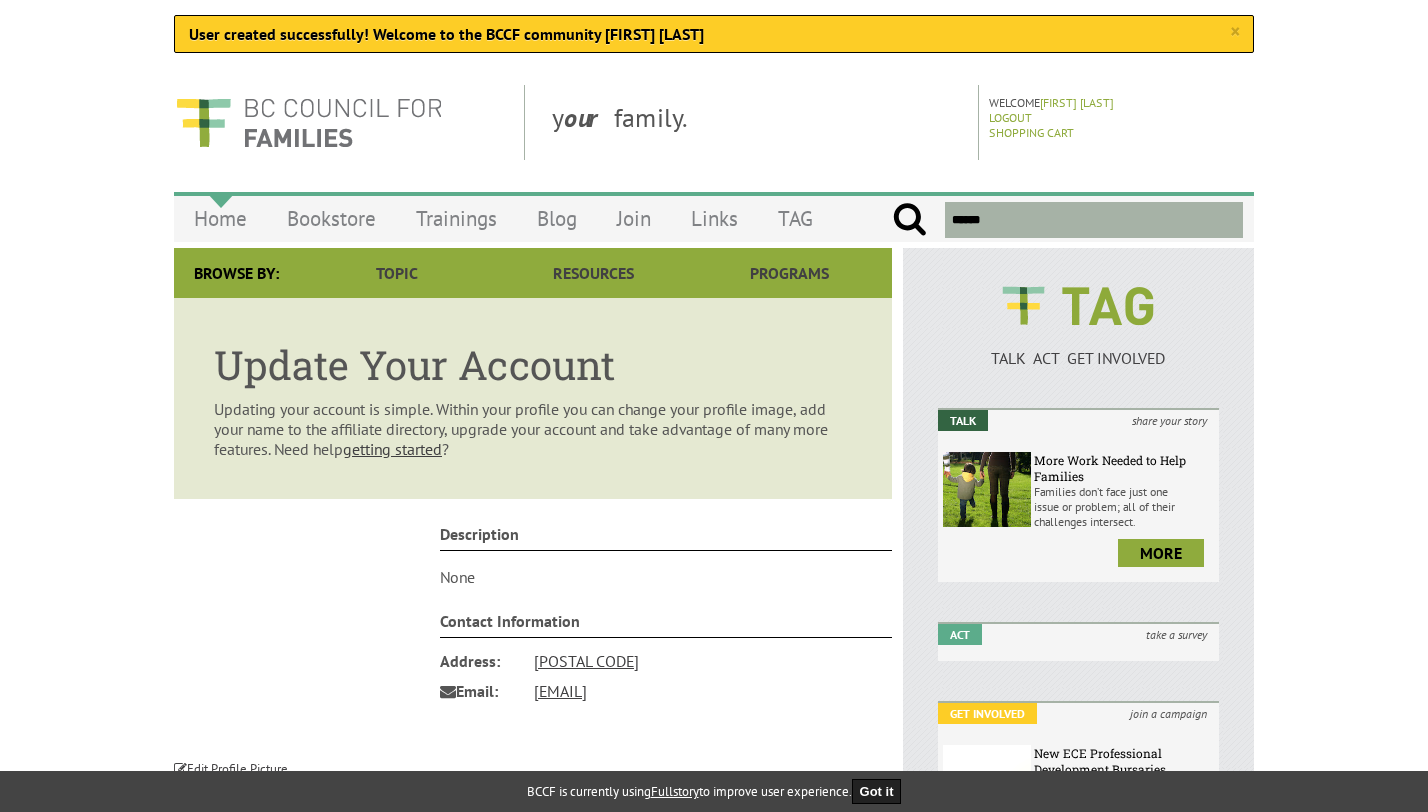 click on "Home" at bounding box center [220, 218] 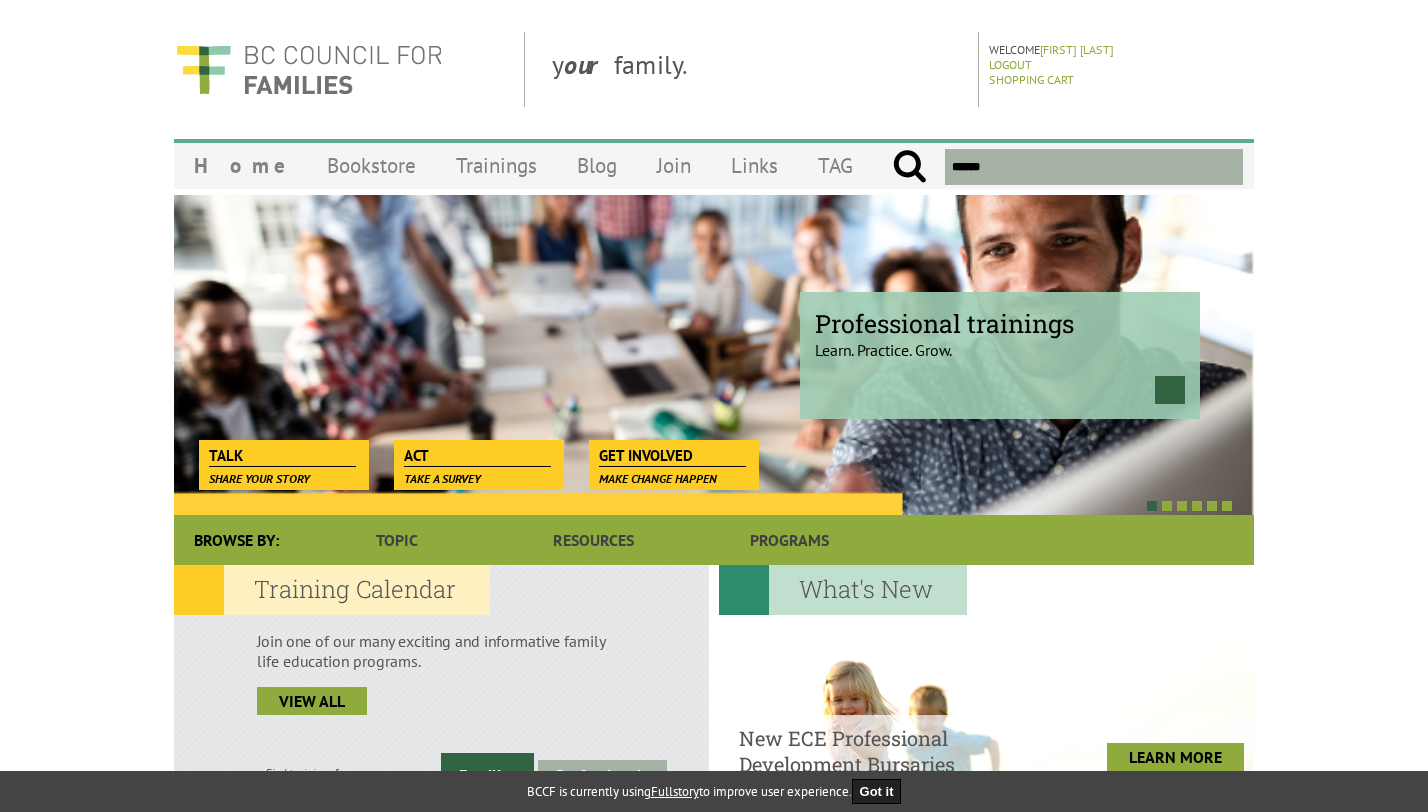 scroll, scrollTop: 0, scrollLeft: 0, axis: both 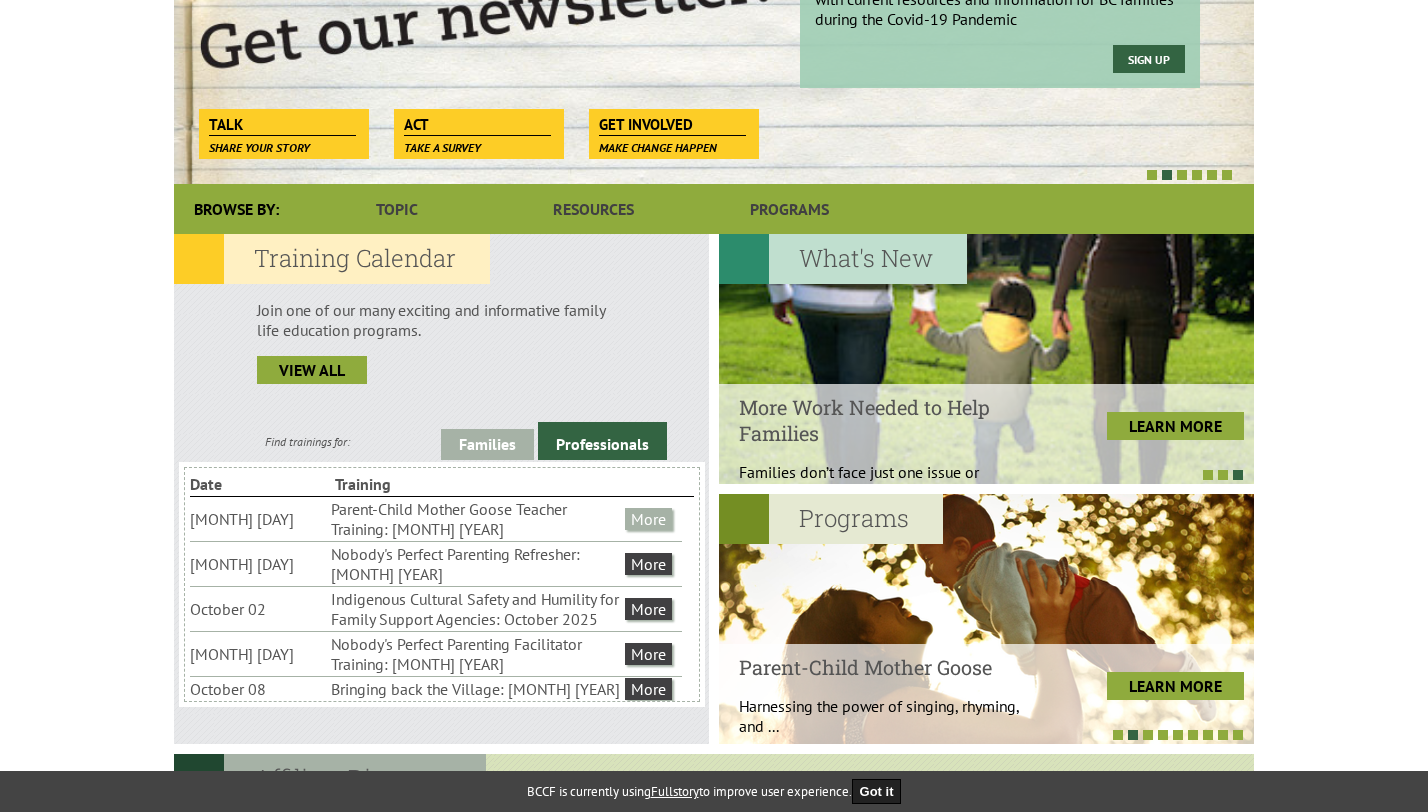 click on "More" at bounding box center [648, 519] 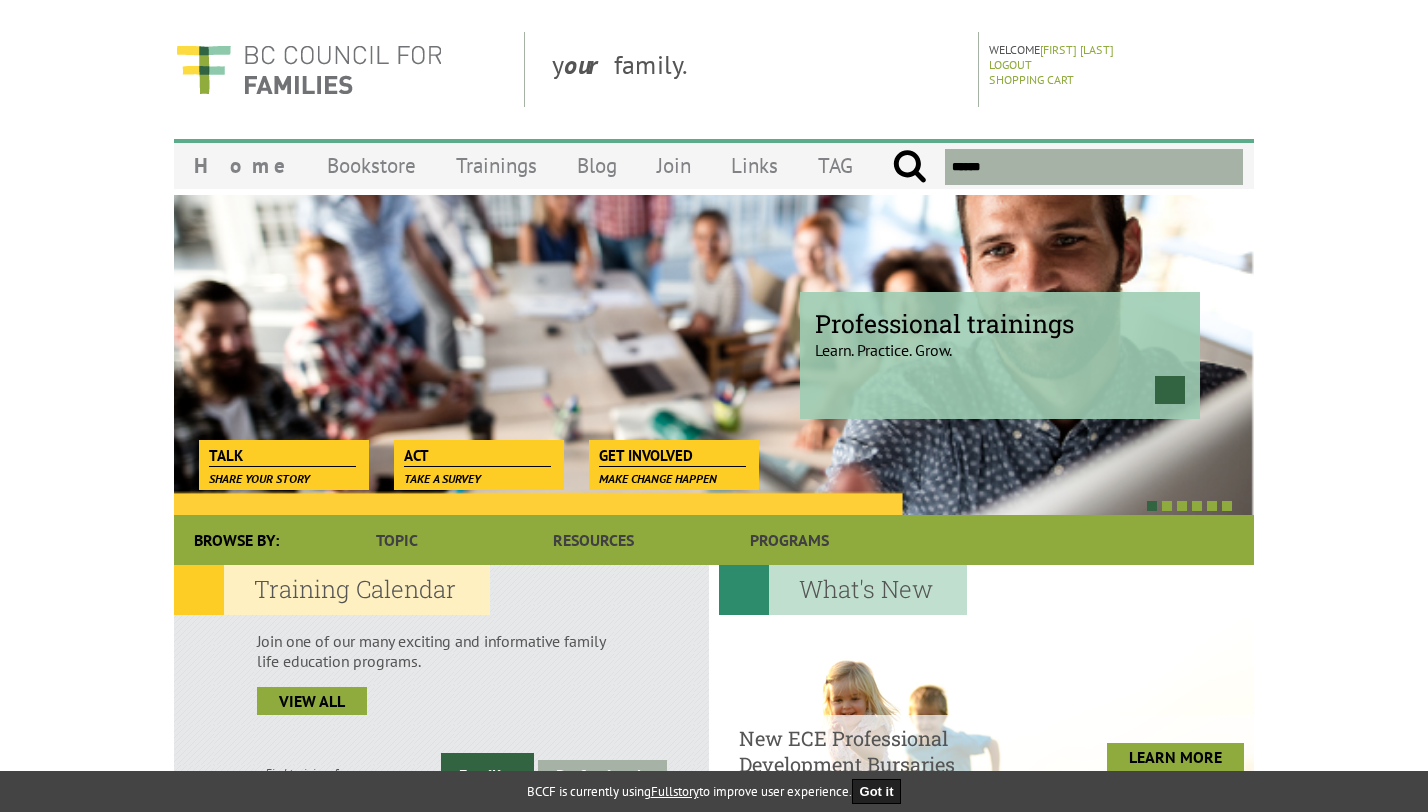 scroll, scrollTop: 0, scrollLeft: 0, axis: both 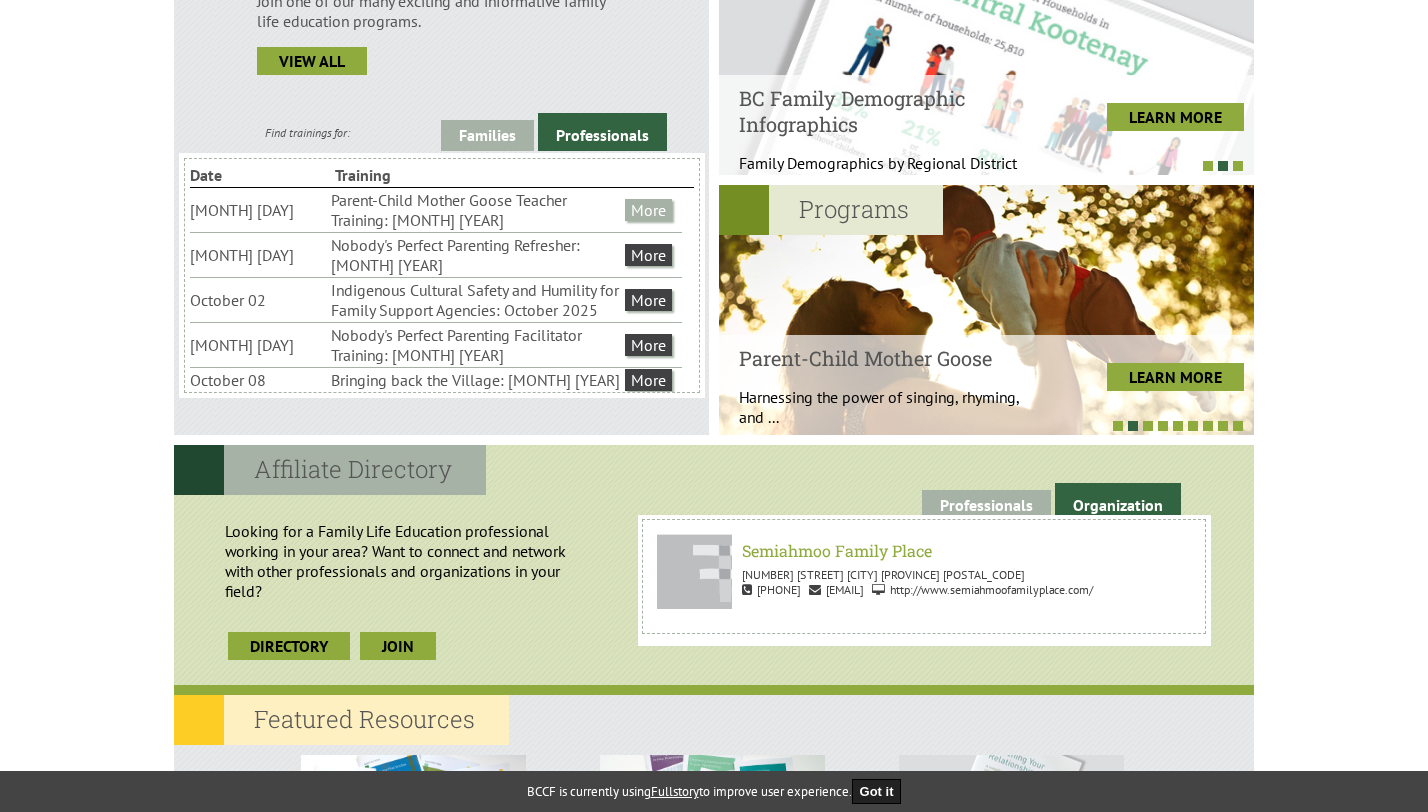 click on "More" at bounding box center (648, 210) 